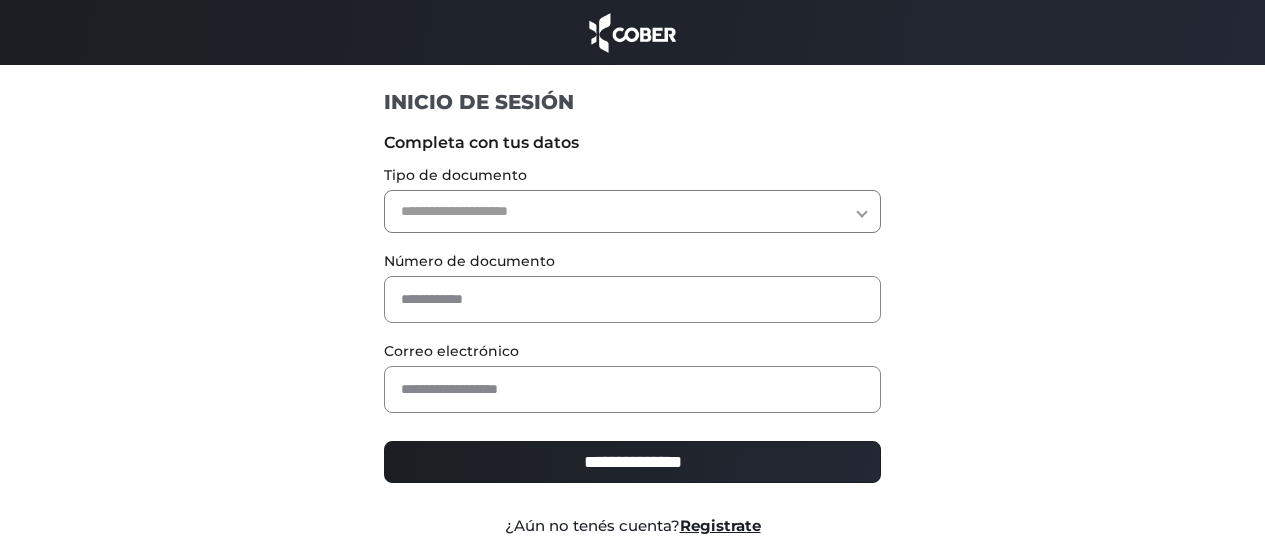 scroll, scrollTop: 0, scrollLeft: 0, axis: both 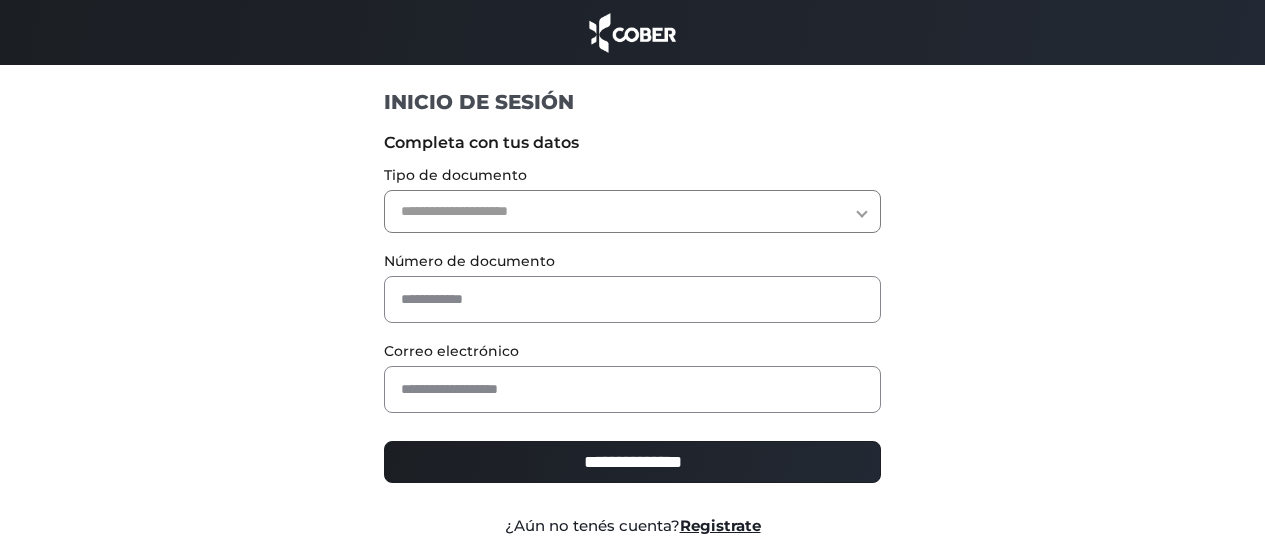 click on "**********" at bounding box center (632, 211) 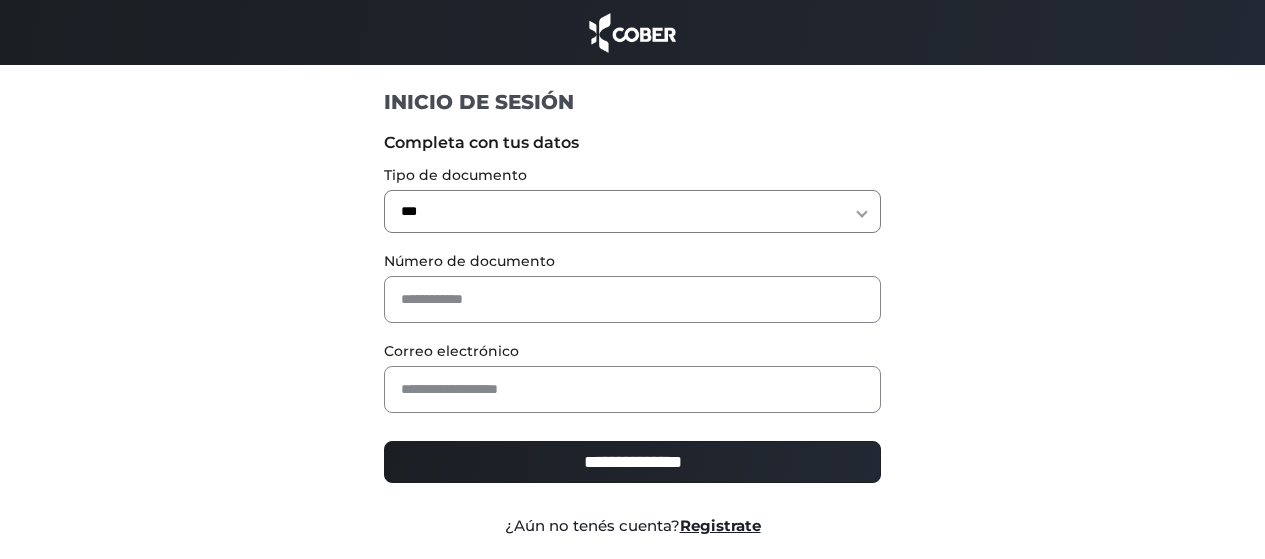 click on "**********" at bounding box center [632, 211] 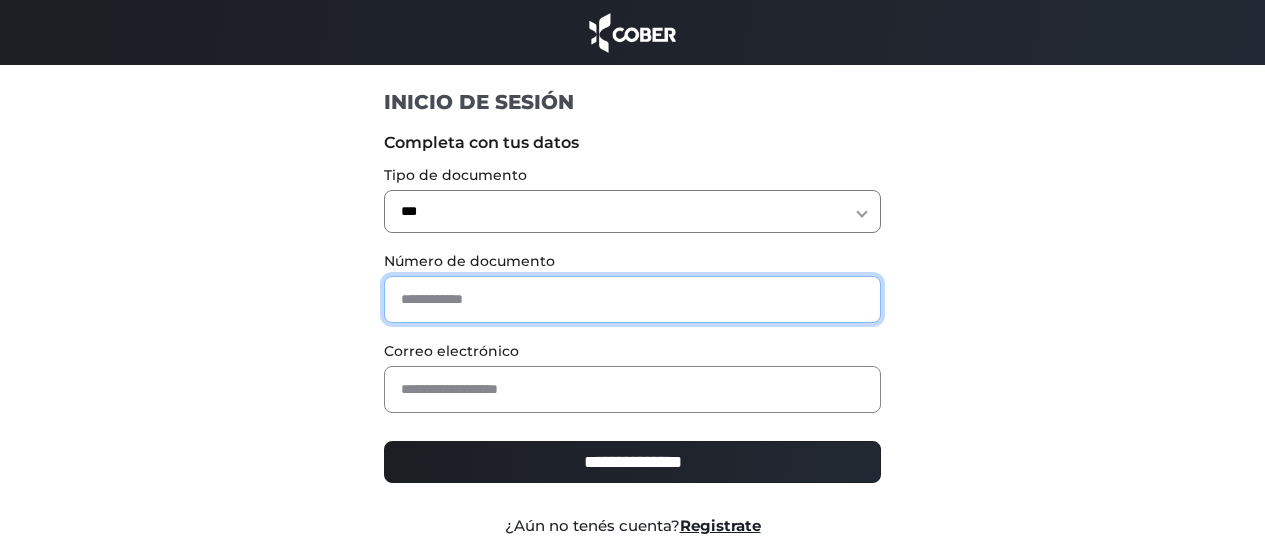 click at bounding box center [632, 299] 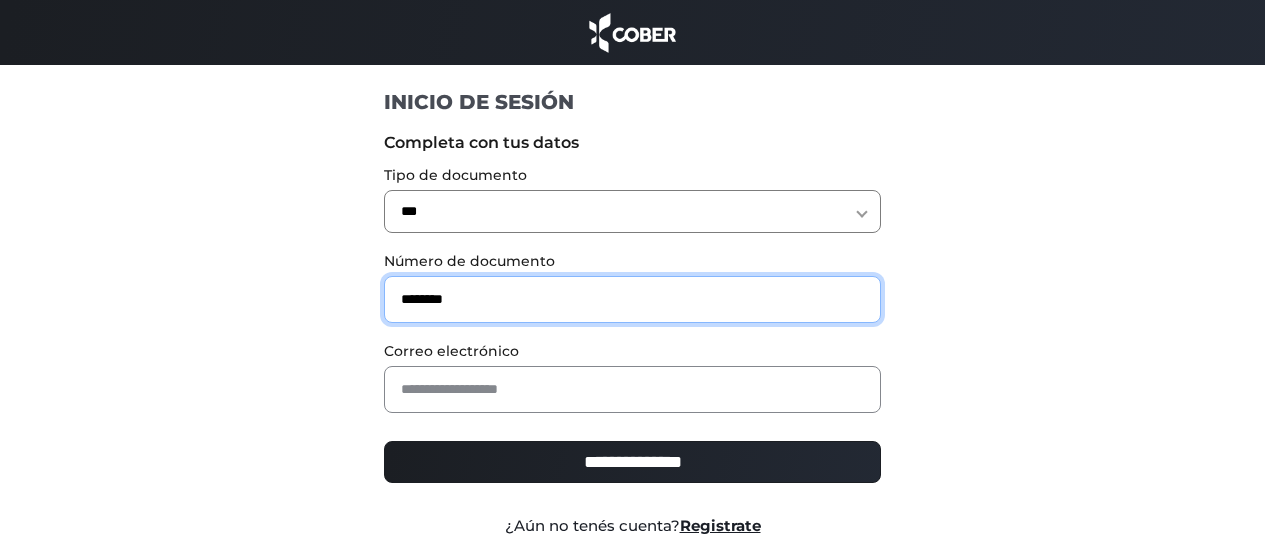 type on "********" 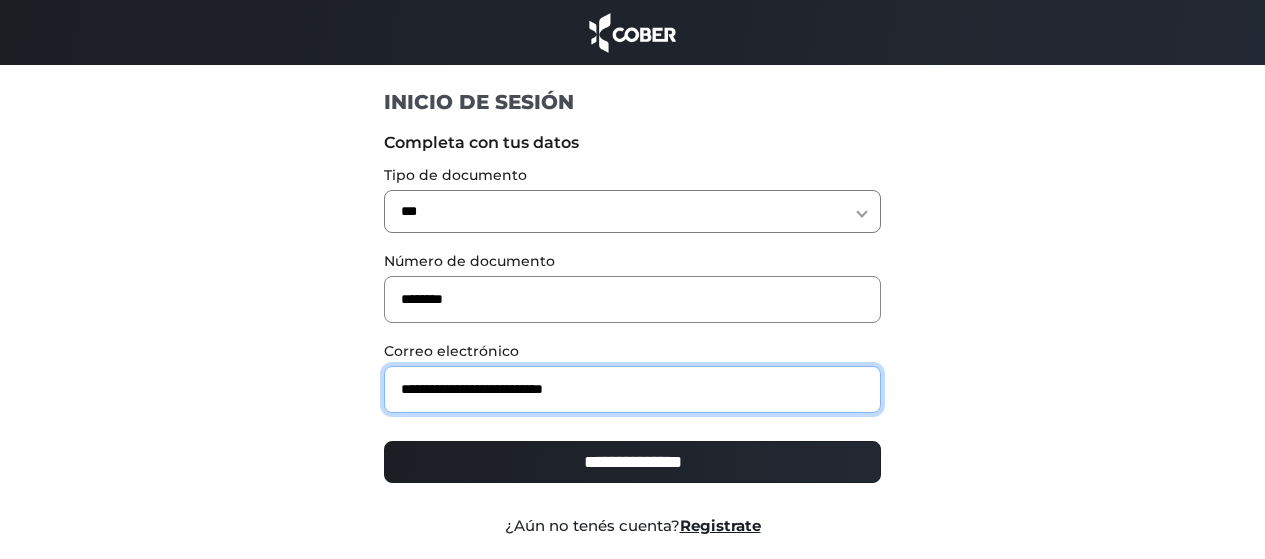 type on "**********" 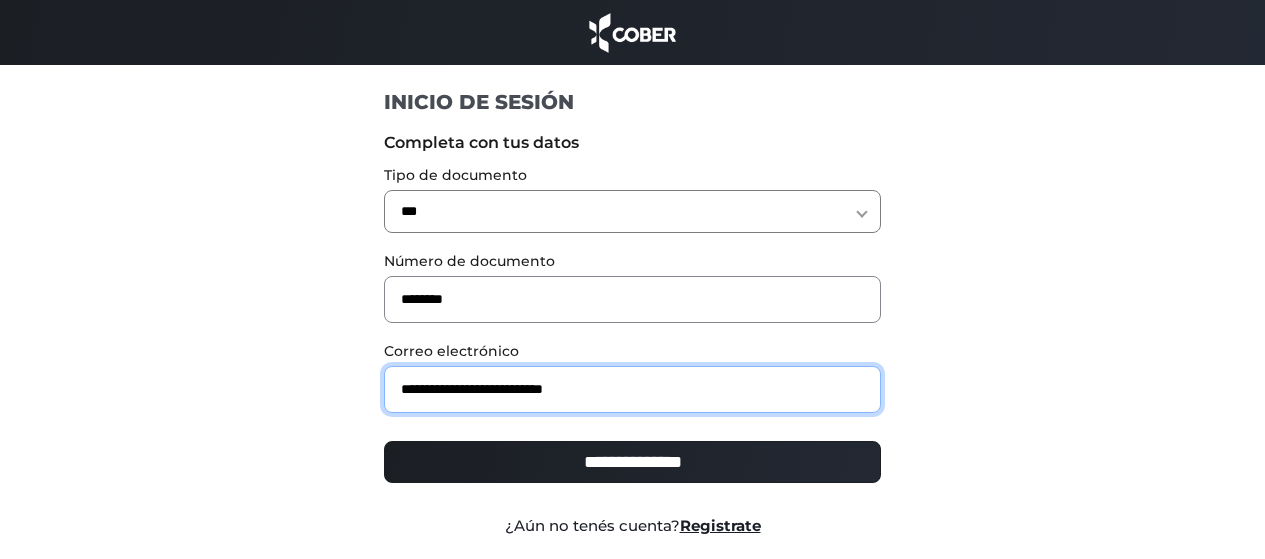 click on "**********" at bounding box center (632, 462) 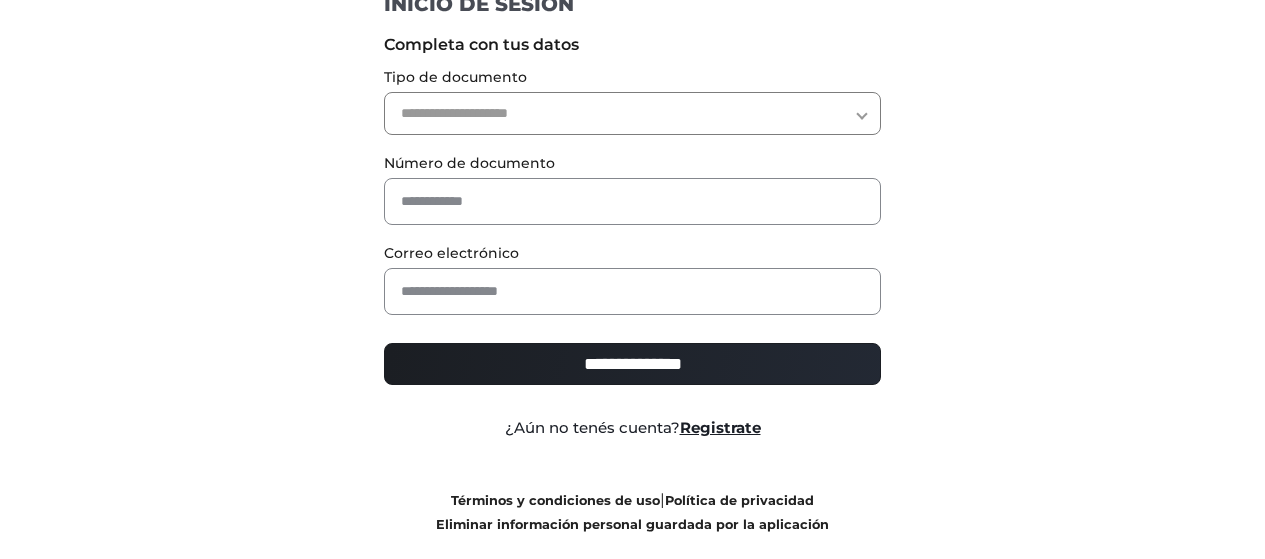 scroll, scrollTop: 63, scrollLeft: 0, axis: vertical 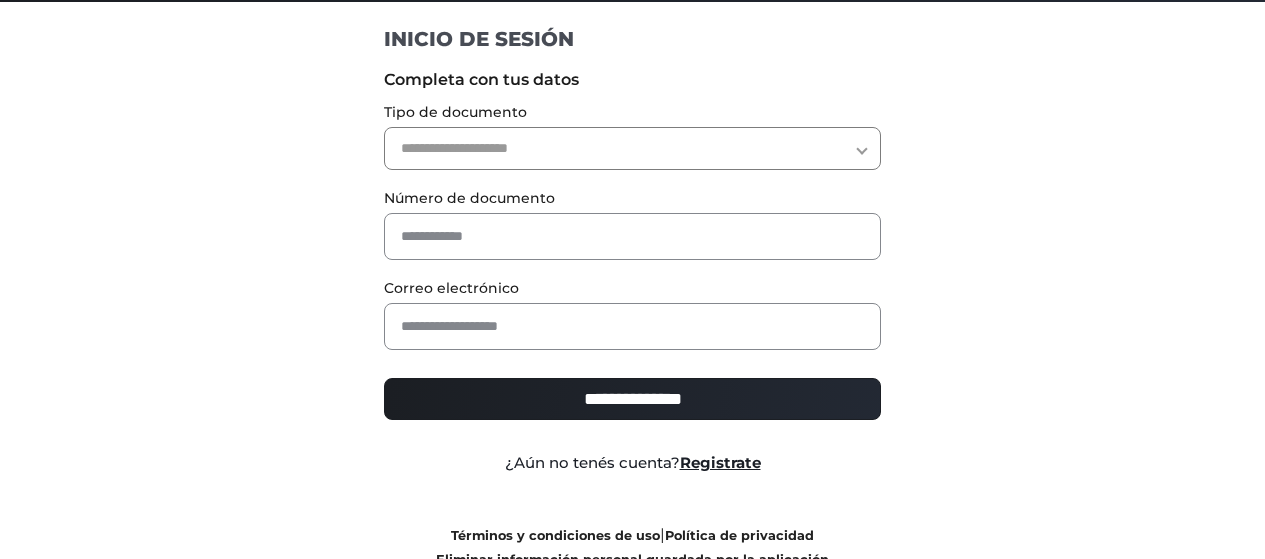 click on "**********" at bounding box center [632, 148] 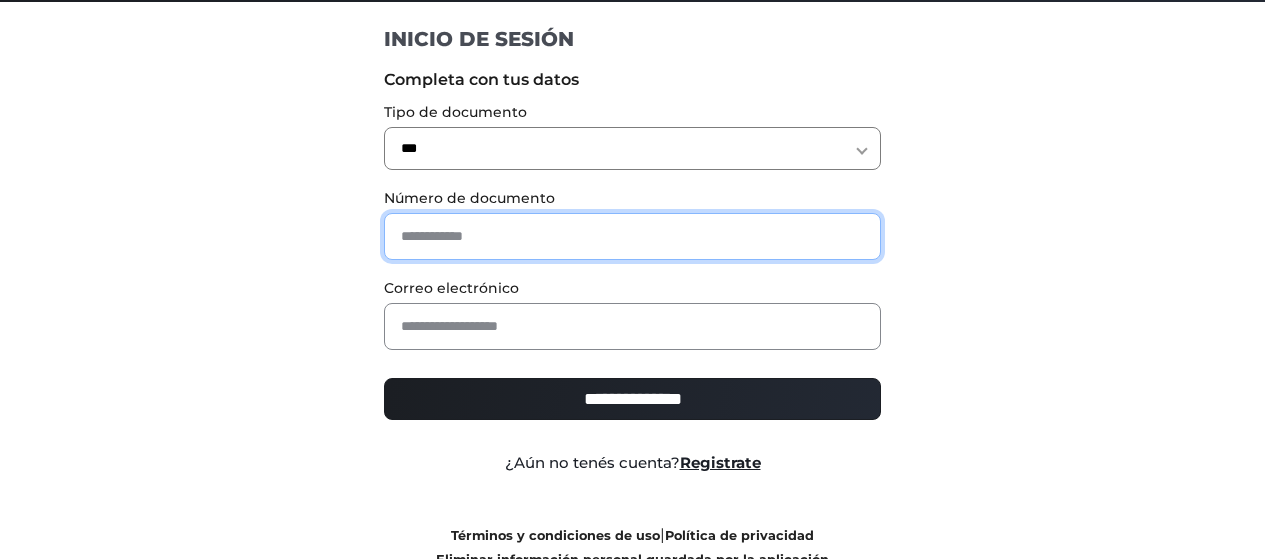 click at bounding box center [632, 236] 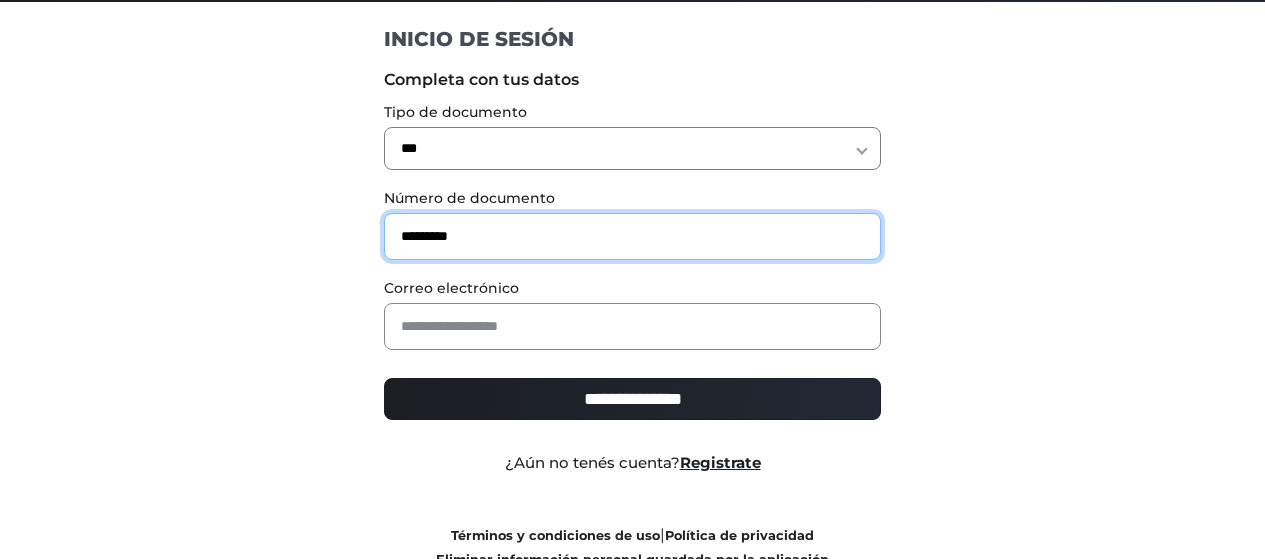 type on "*********" 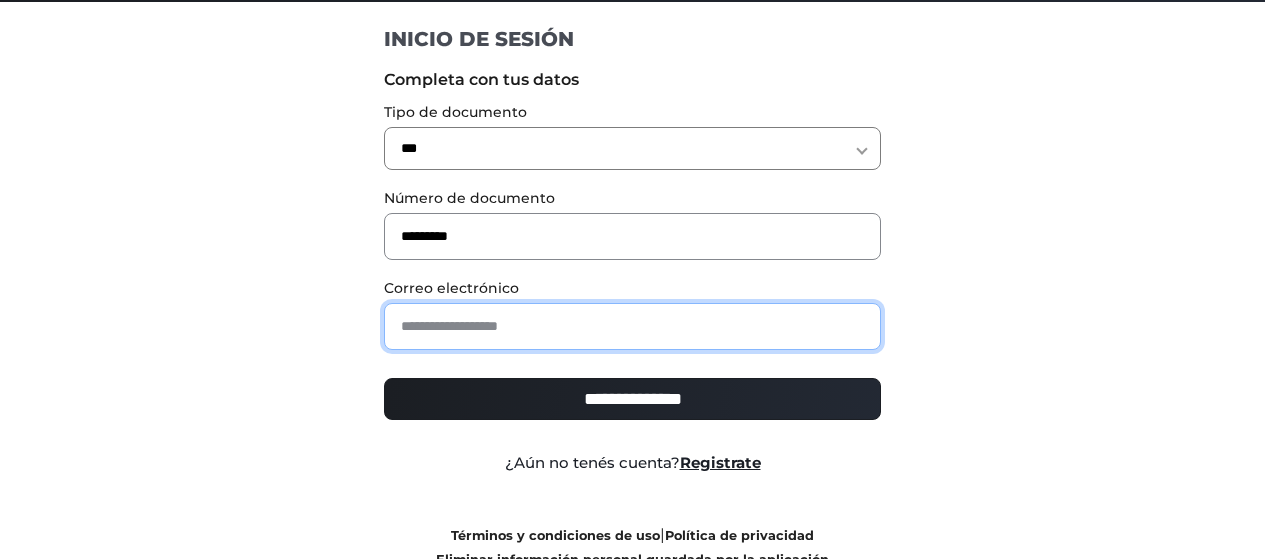 click at bounding box center (632, 326) 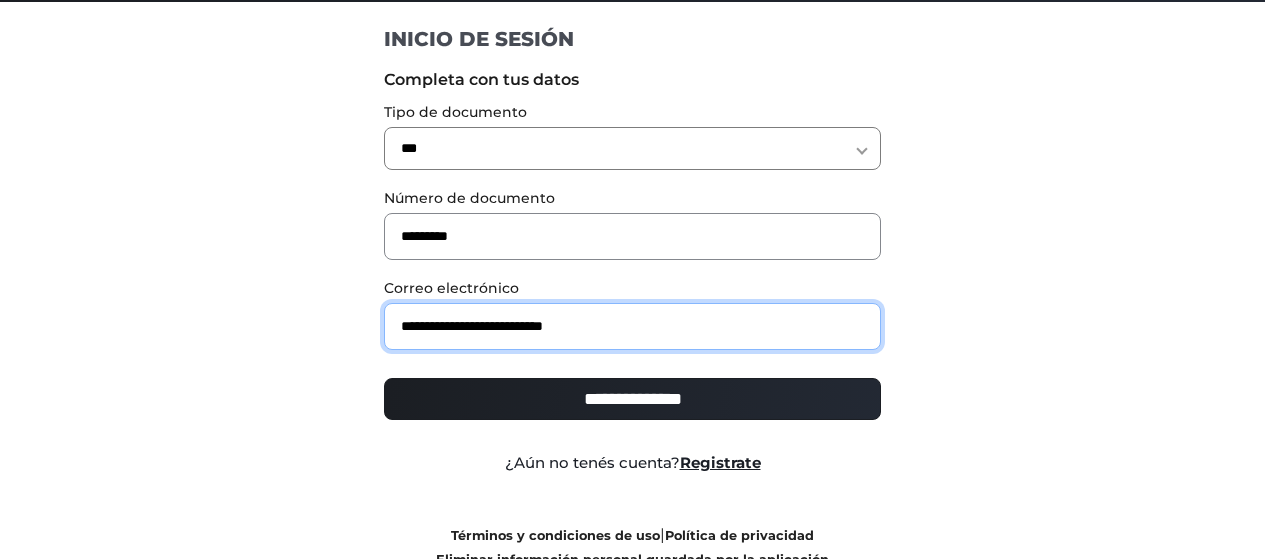 type on "**********" 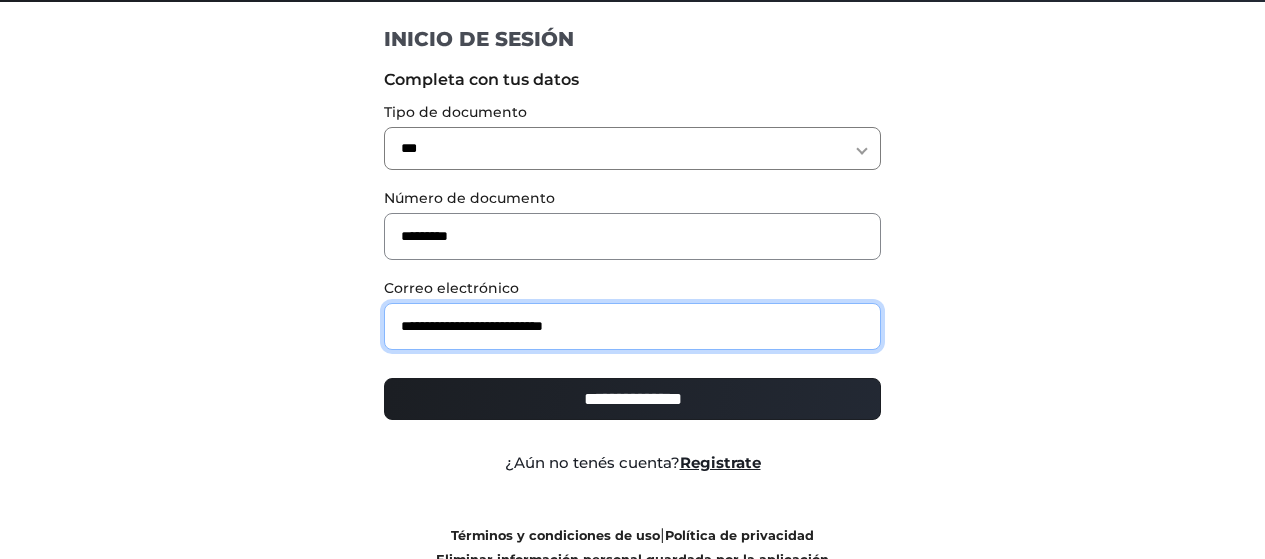 click on "**********" at bounding box center [632, 399] 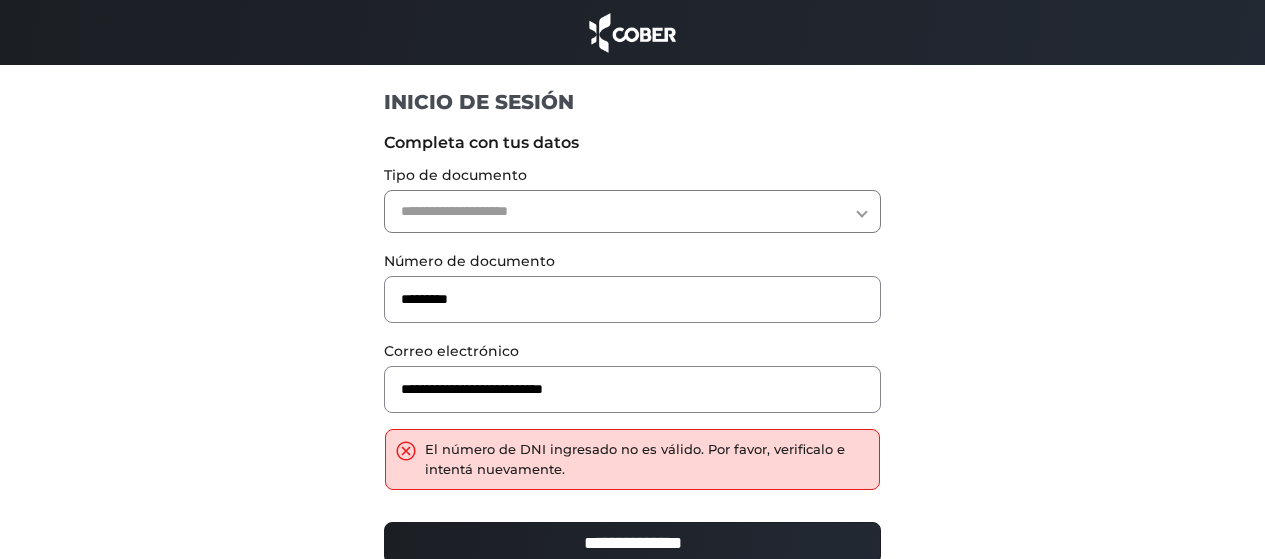 scroll, scrollTop: 0, scrollLeft: 0, axis: both 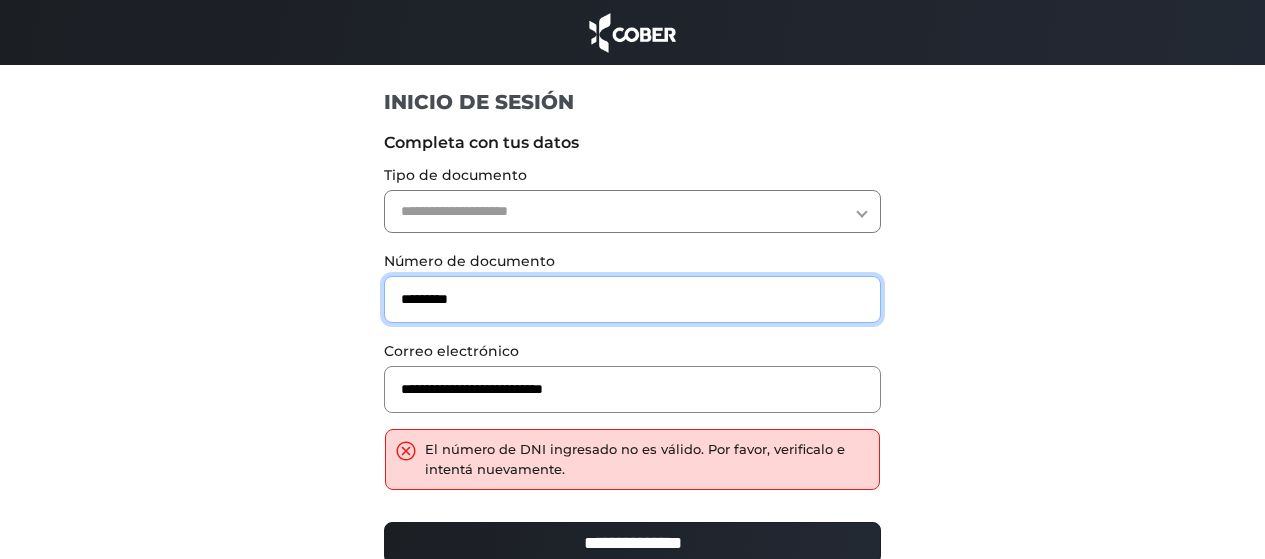 click on "*********" at bounding box center (632, 299) 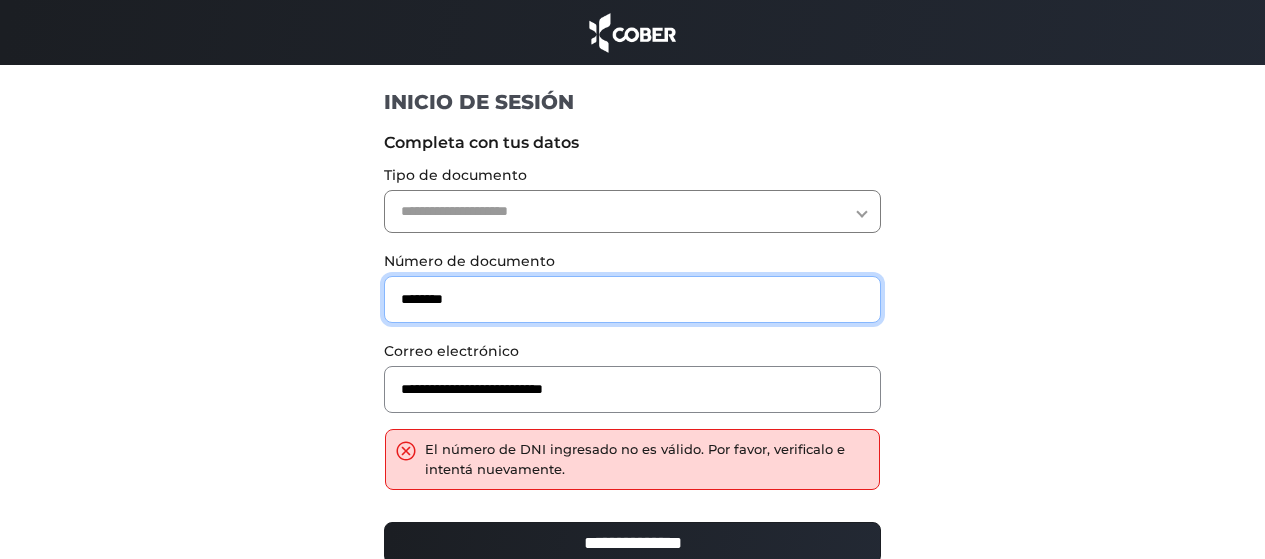 type on "********" 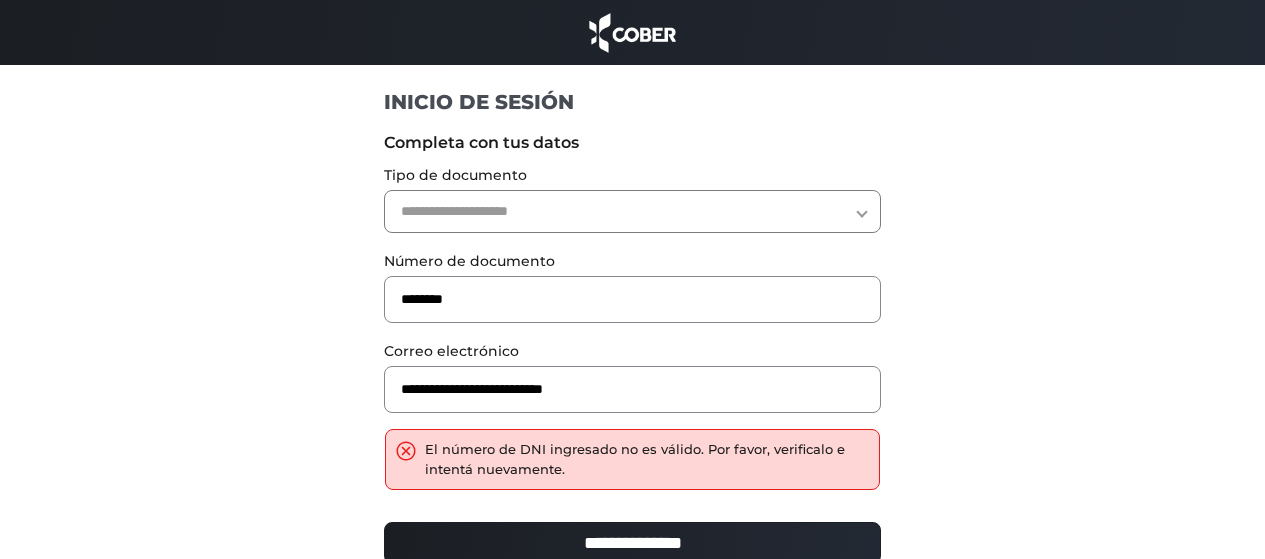 click on "**********" at bounding box center (632, 211) 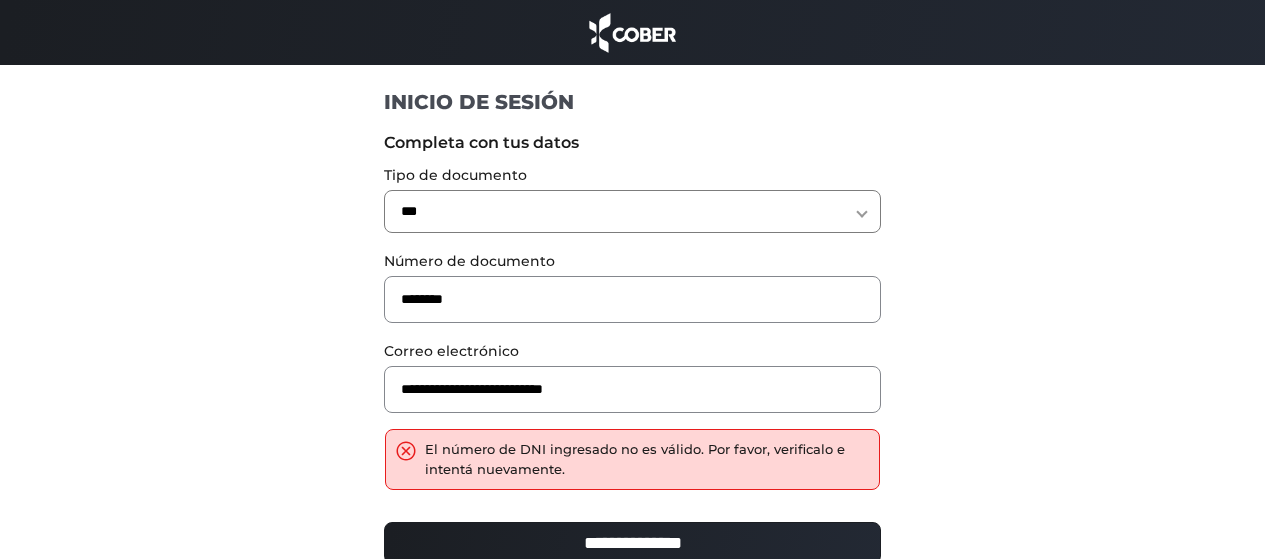 scroll, scrollTop: 100, scrollLeft: 0, axis: vertical 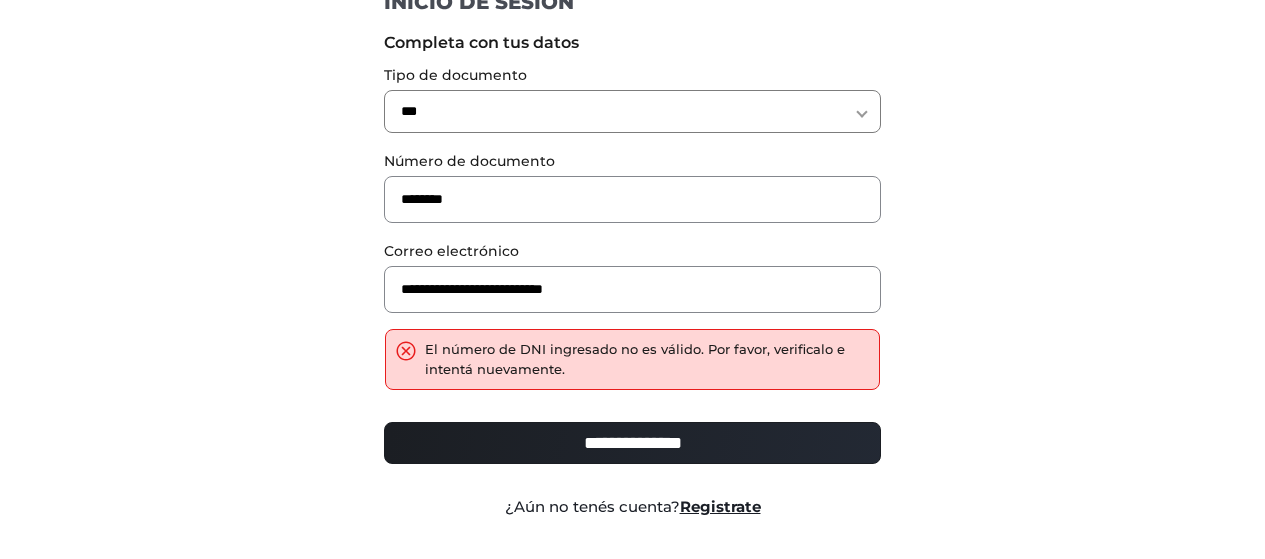 click on "**********" at bounding box center [632, 443] 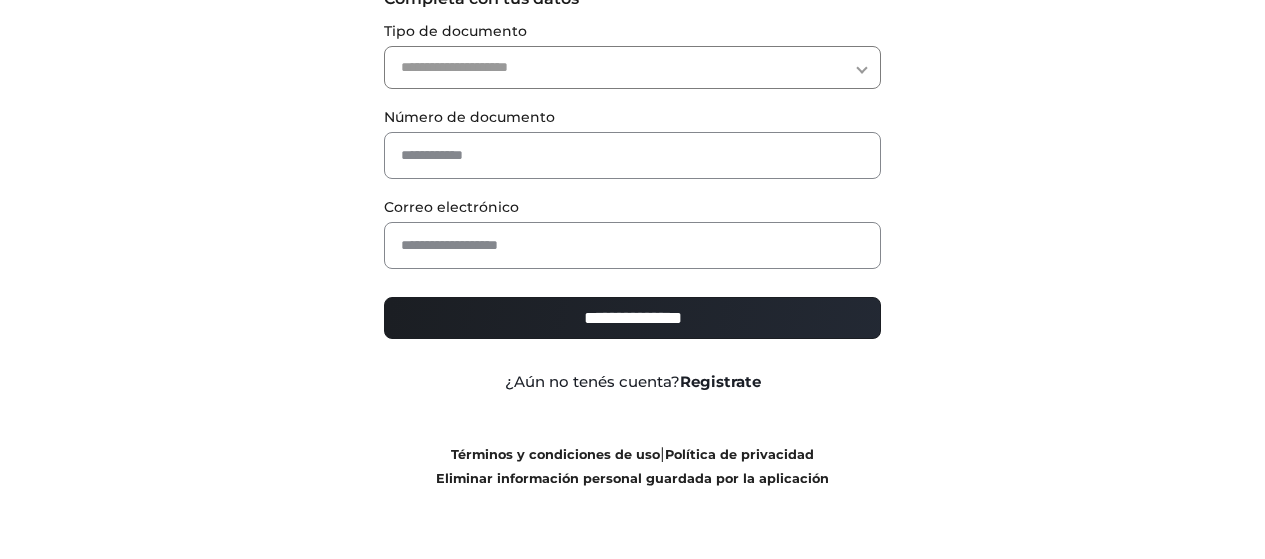 scroll, scrollTop: 163, scrollLeft: 0, axis: vertical 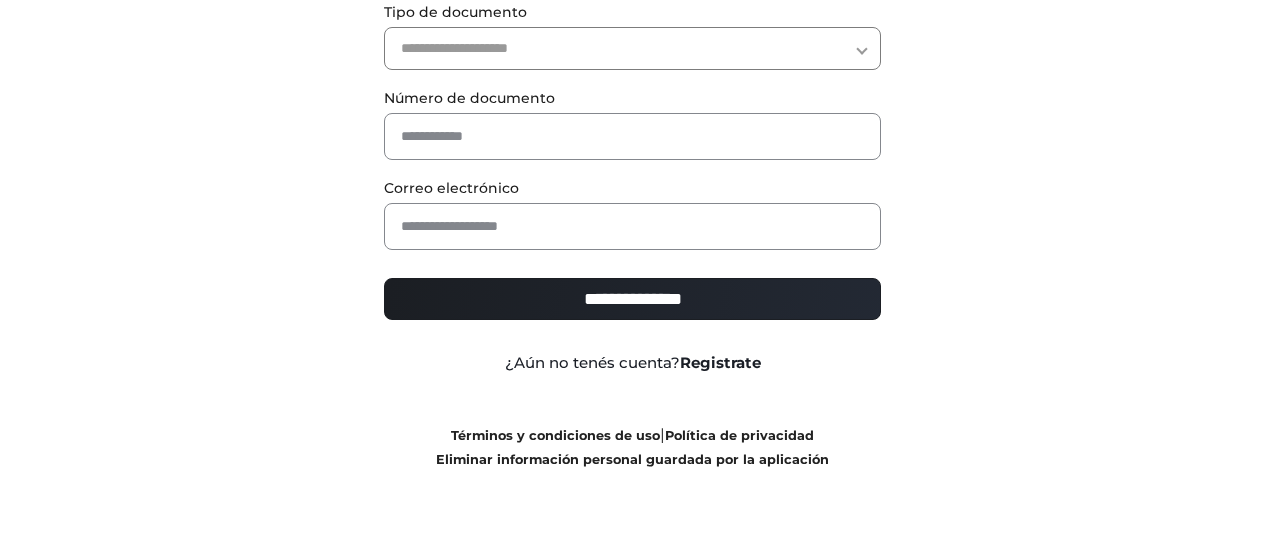 click on "Registrate" at bounding box center [720, 362] 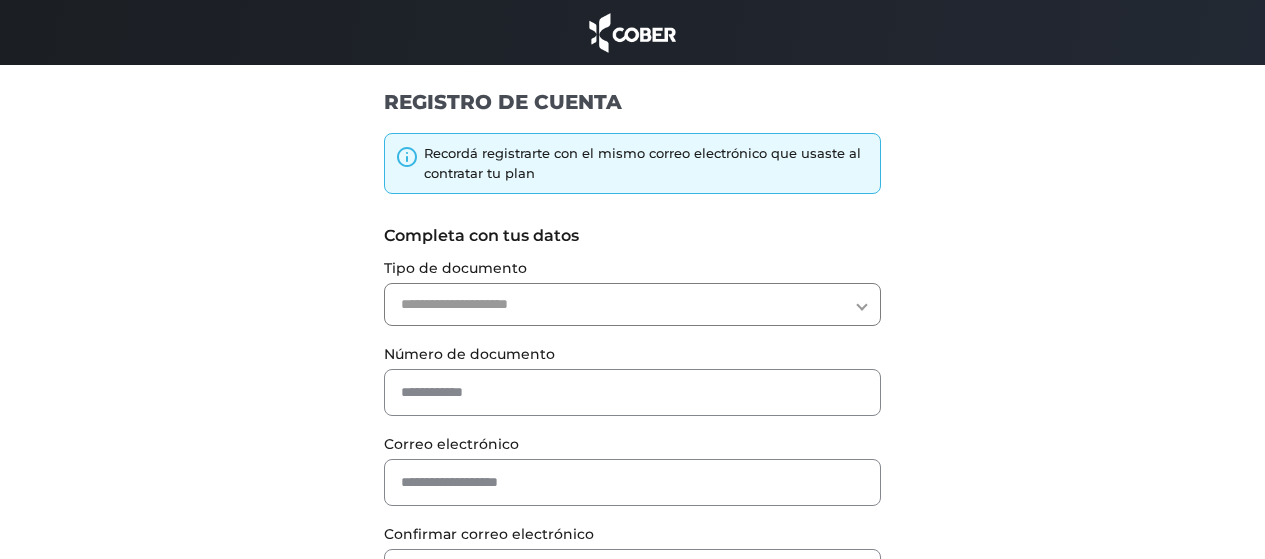 scroll, scrollTop: 0, scrollLeft: 0, axis: both 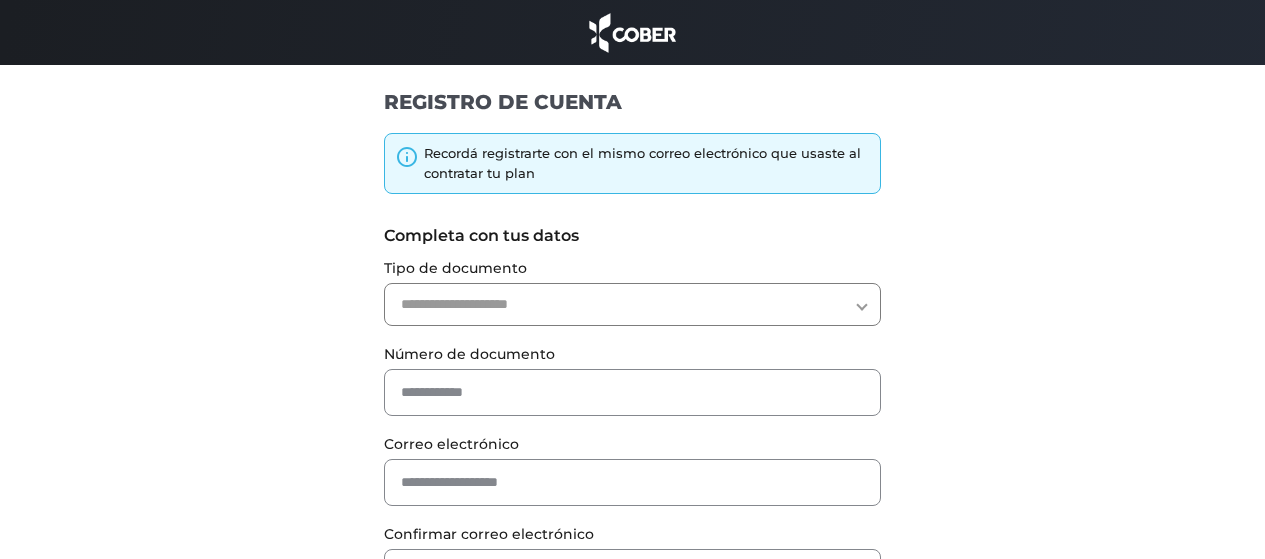 click on "Tipo de documento" at bounding box center (632, 268) 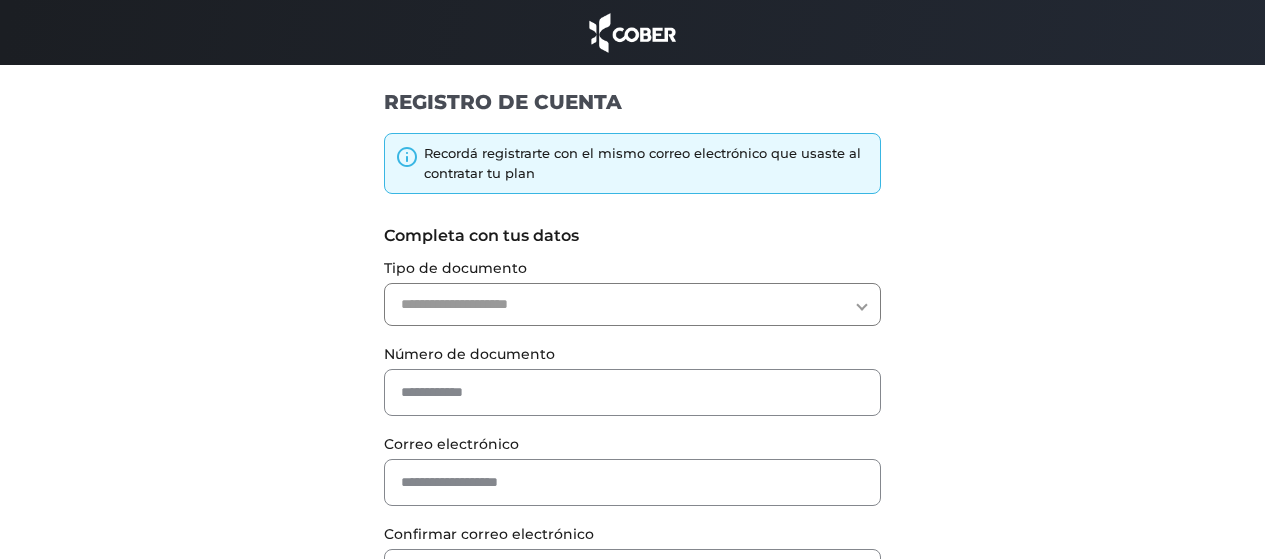 click on "**********" at bounding box center [632, 304] 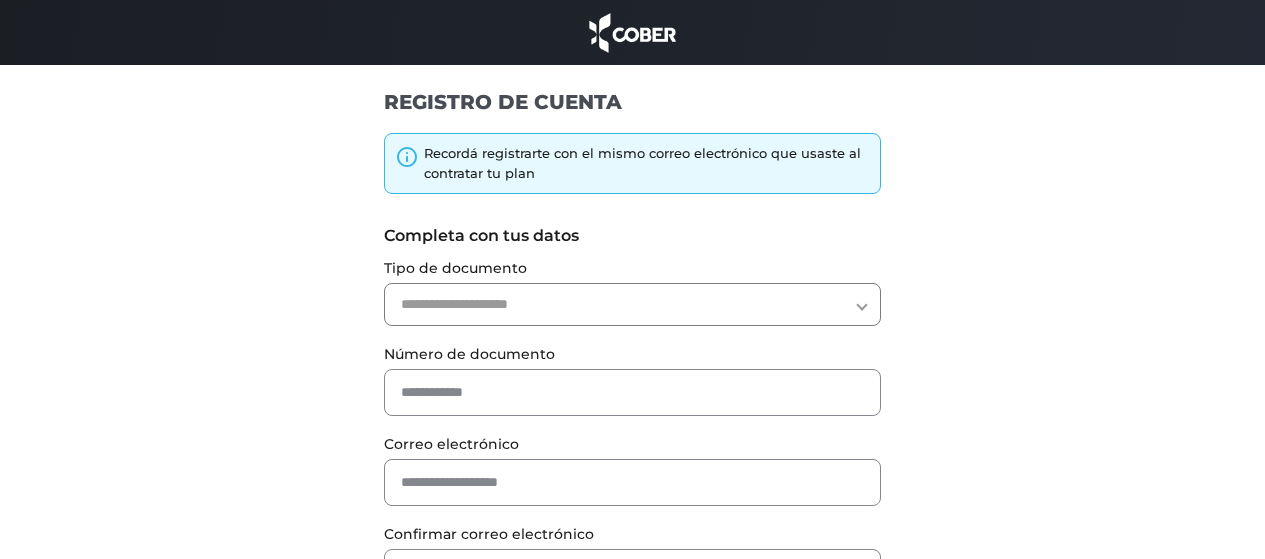 click on "**********" at bounding box center (632, 304) 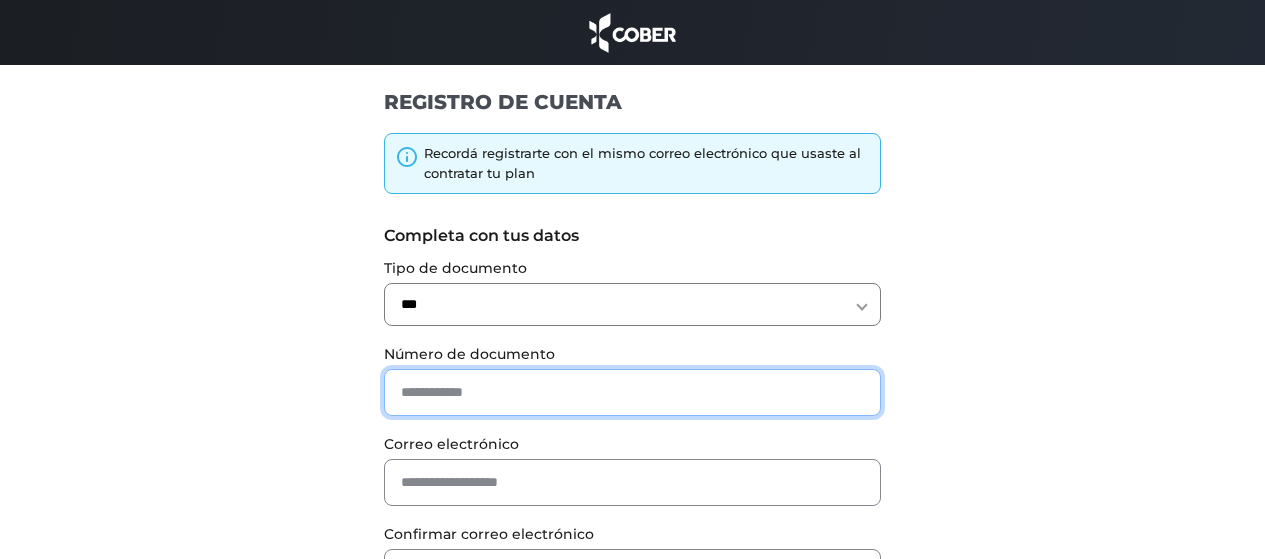 click at bounding box center [632, 392] 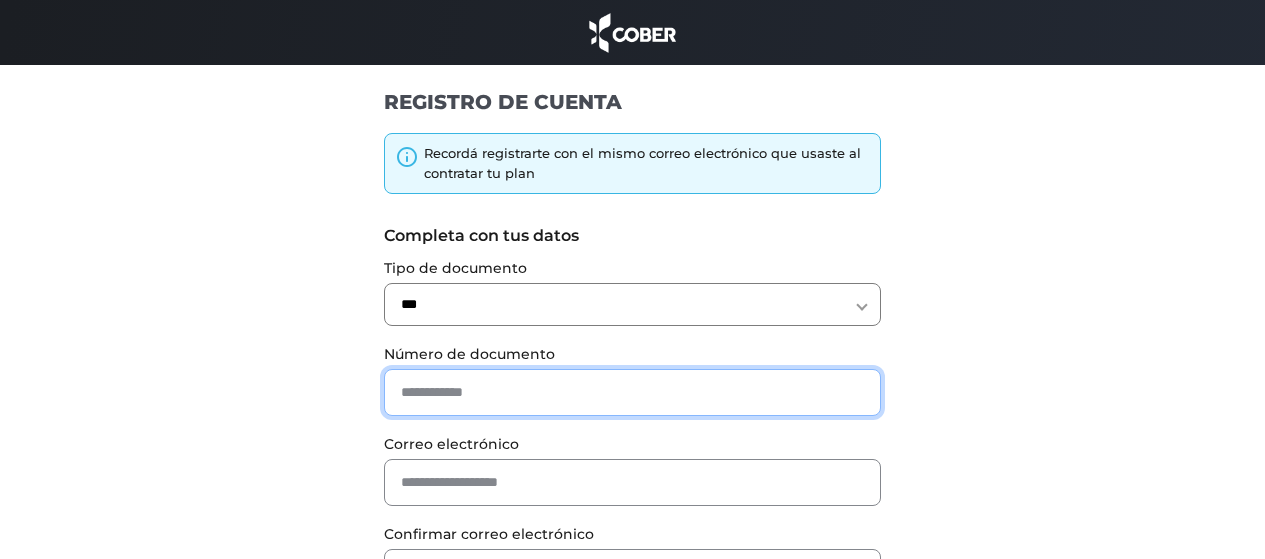 type on "********" 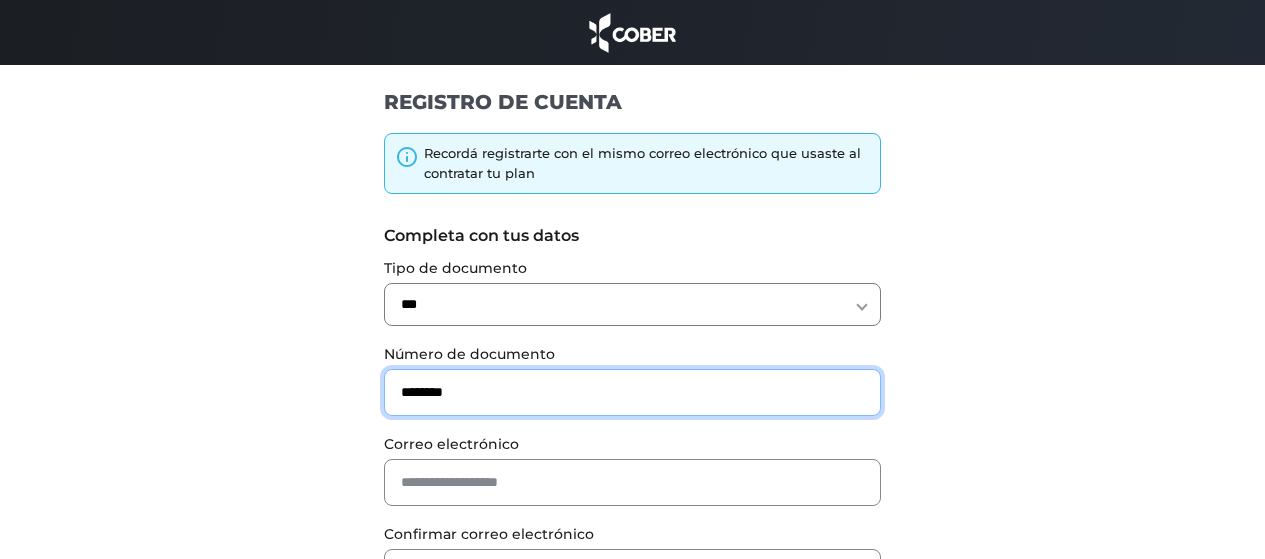 scroll, scrollTop: 100, scrollLeft: 0, axis: vertical 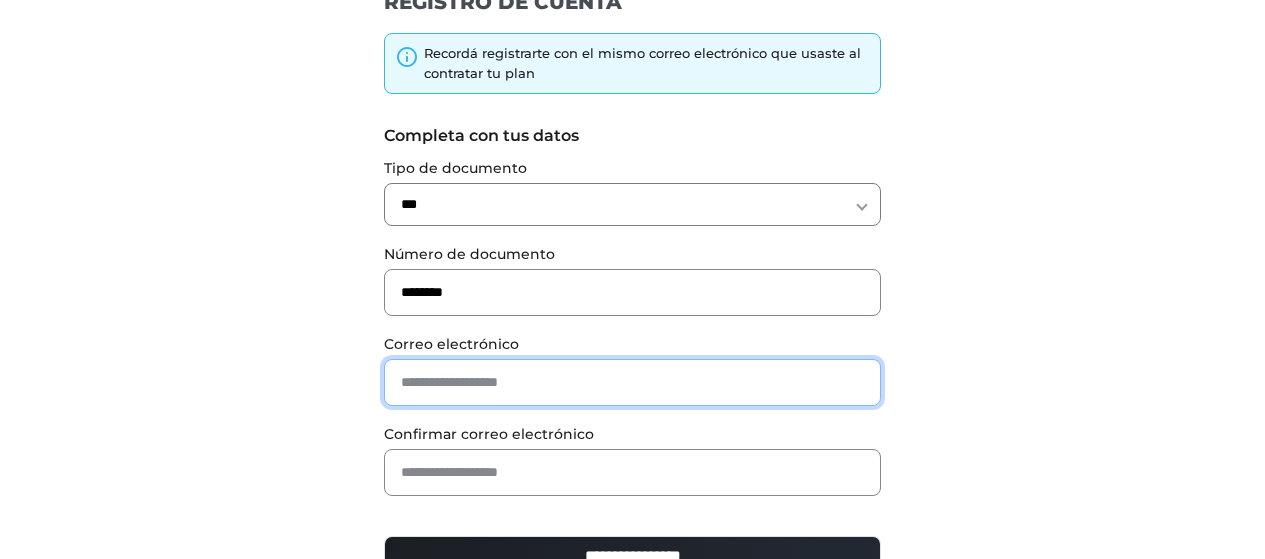click at bounding box center (632, 382) 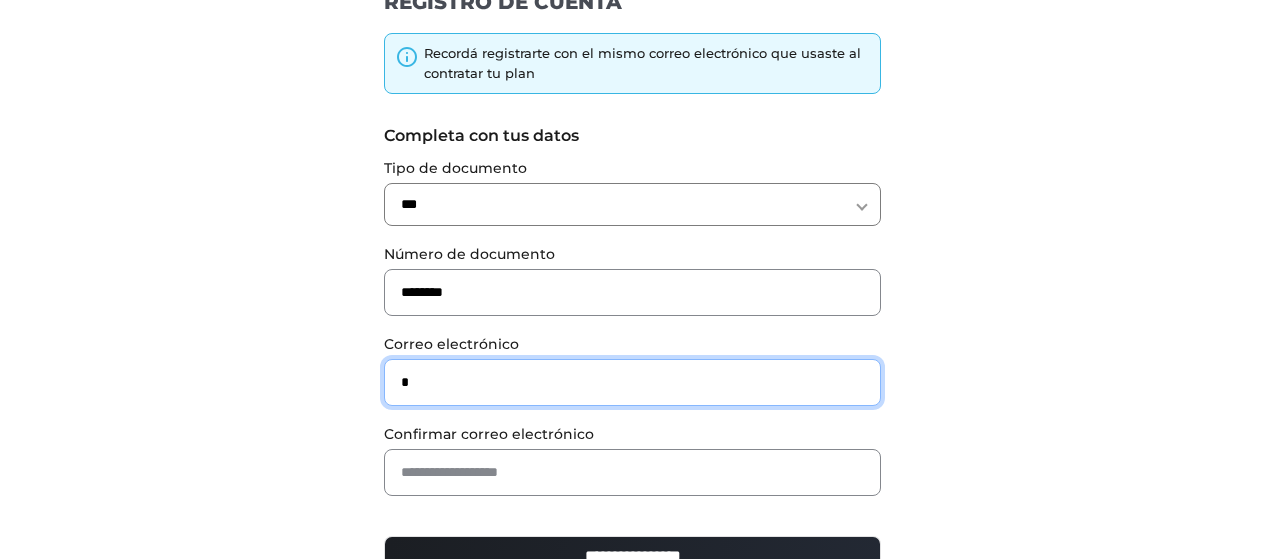 click on "*" at bounding box center (632, 382) 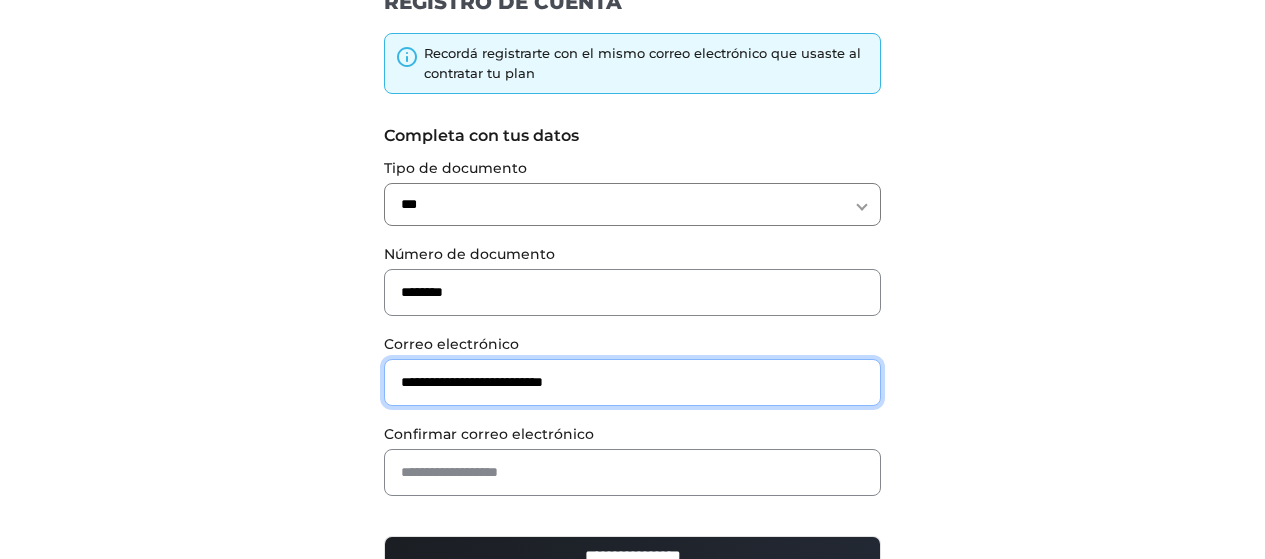 type on "**********" 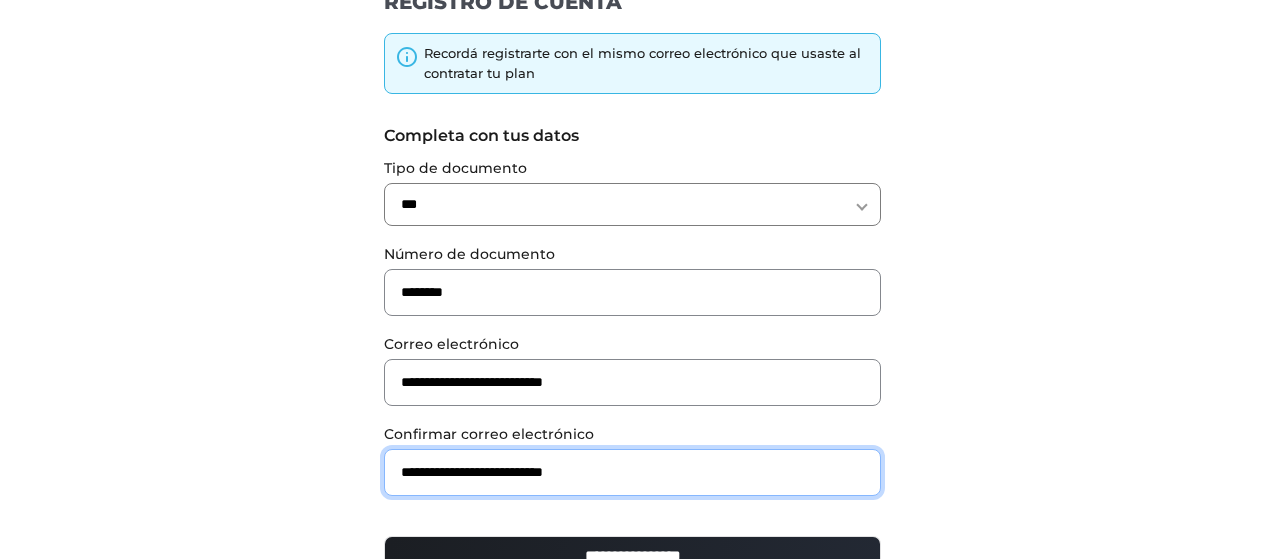 type on "**********" 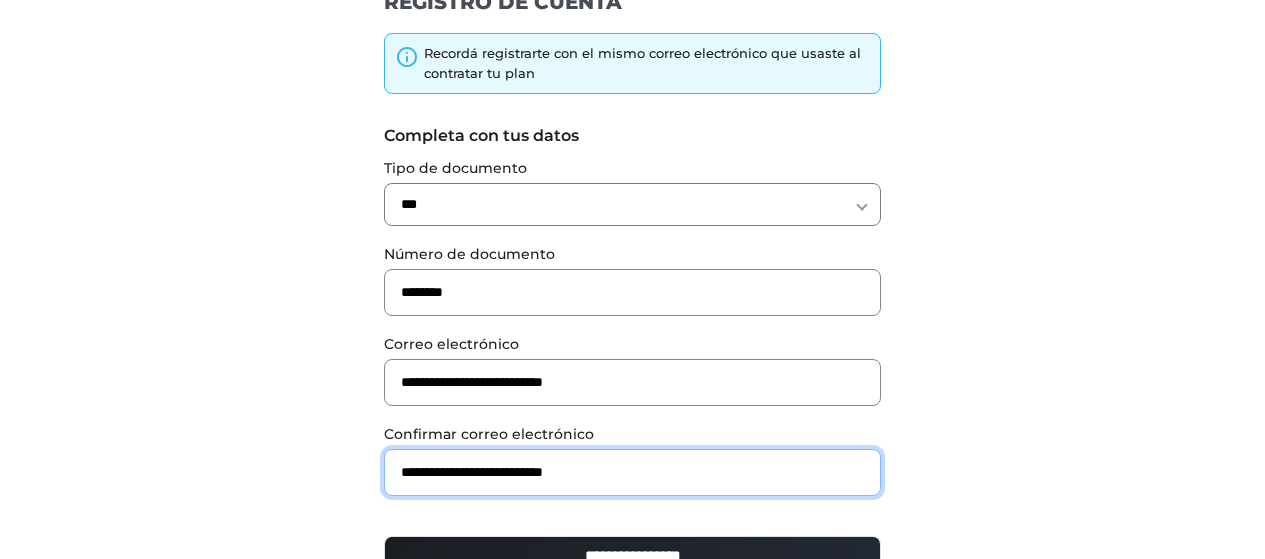click on "**********" at bounding box center (632, 556) 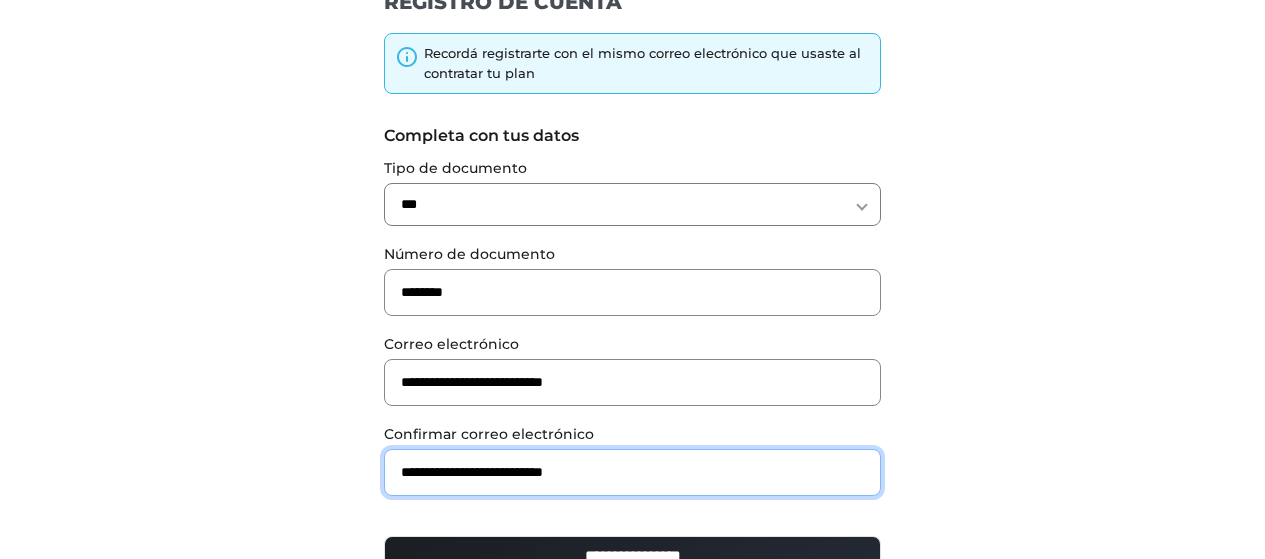 type on "**********" 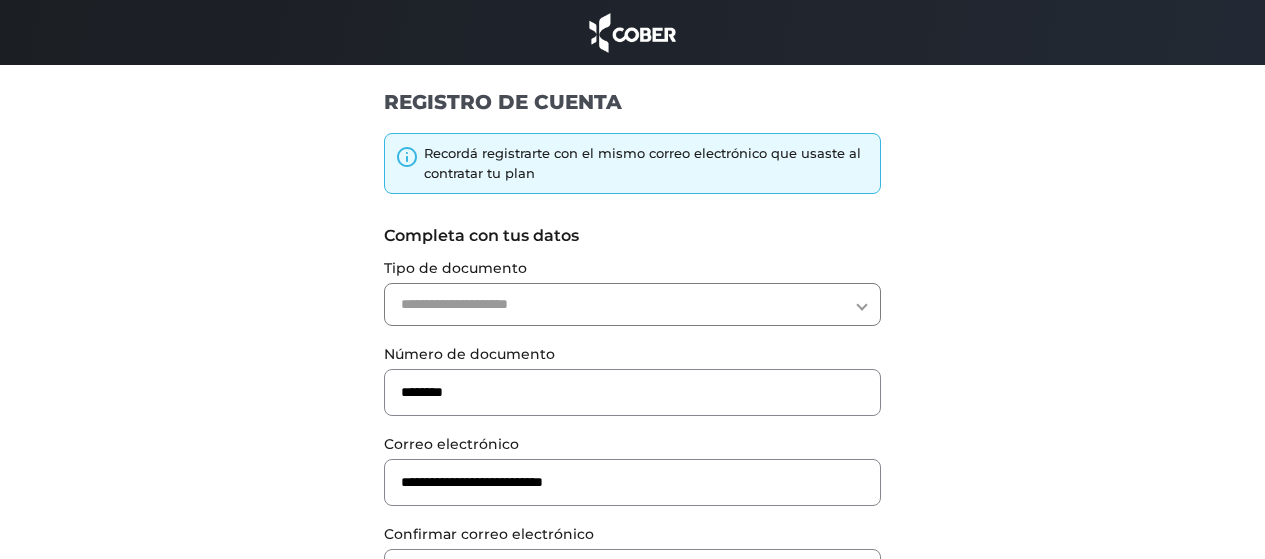 scroll, scrollTop: 0, scrollLeft: 0, axis: both 